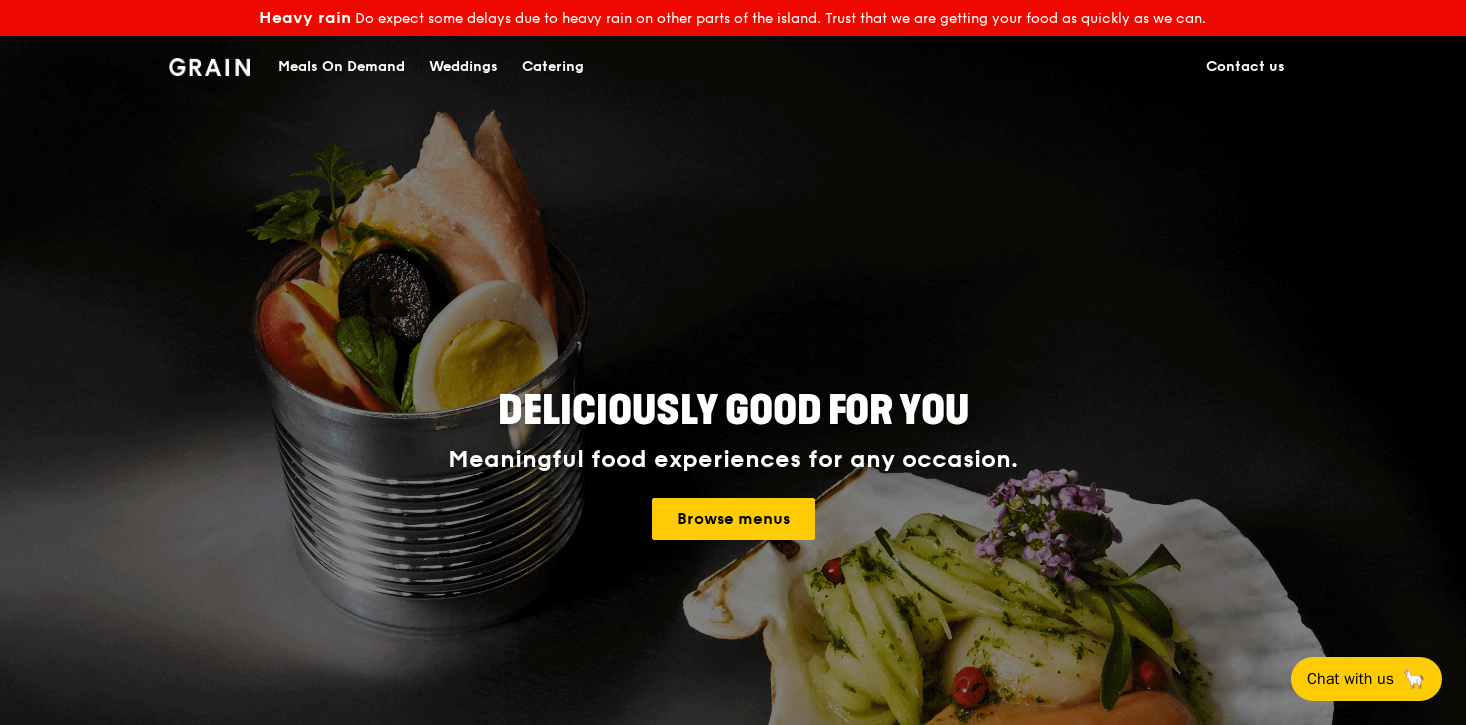 scroll, scrollTop: 0, scrollLeft: 0, axis: both 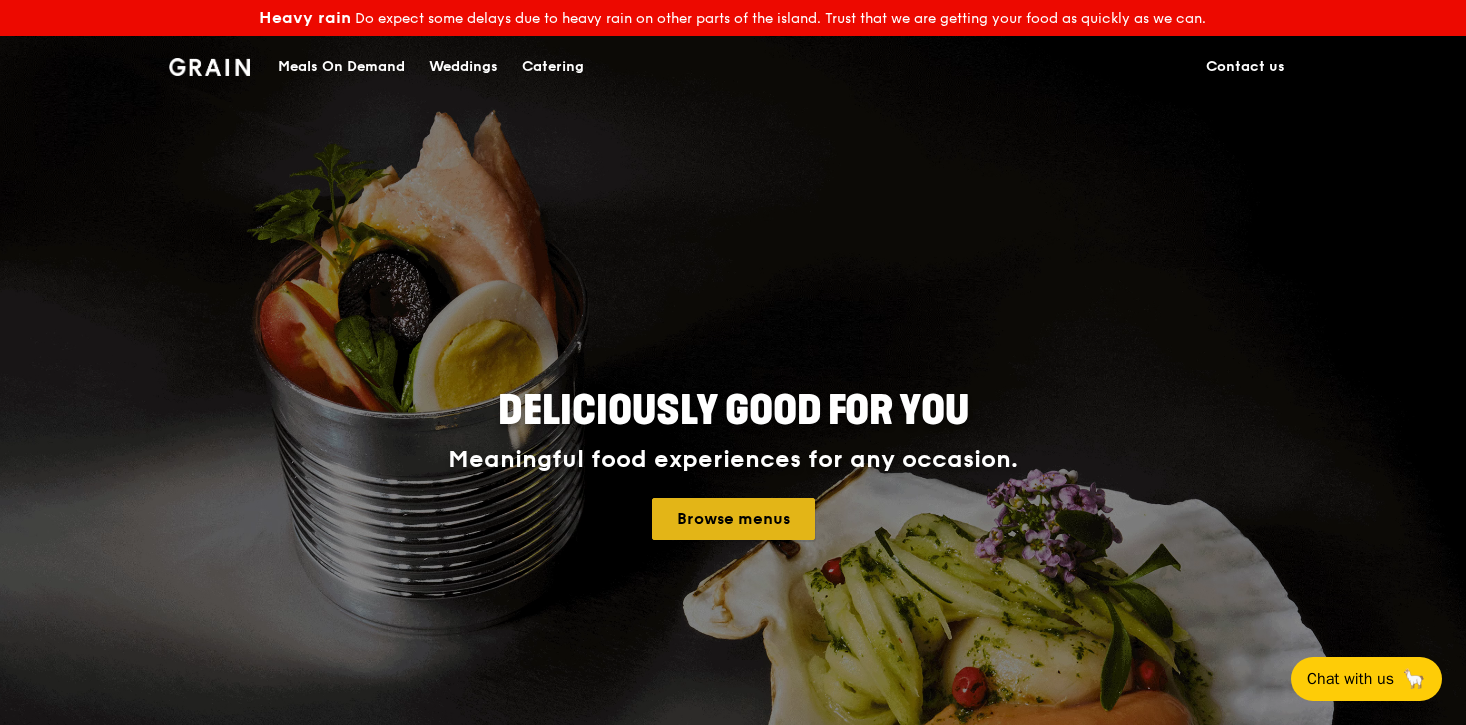 click on "Browse menus" at bounding box center (733, 519) 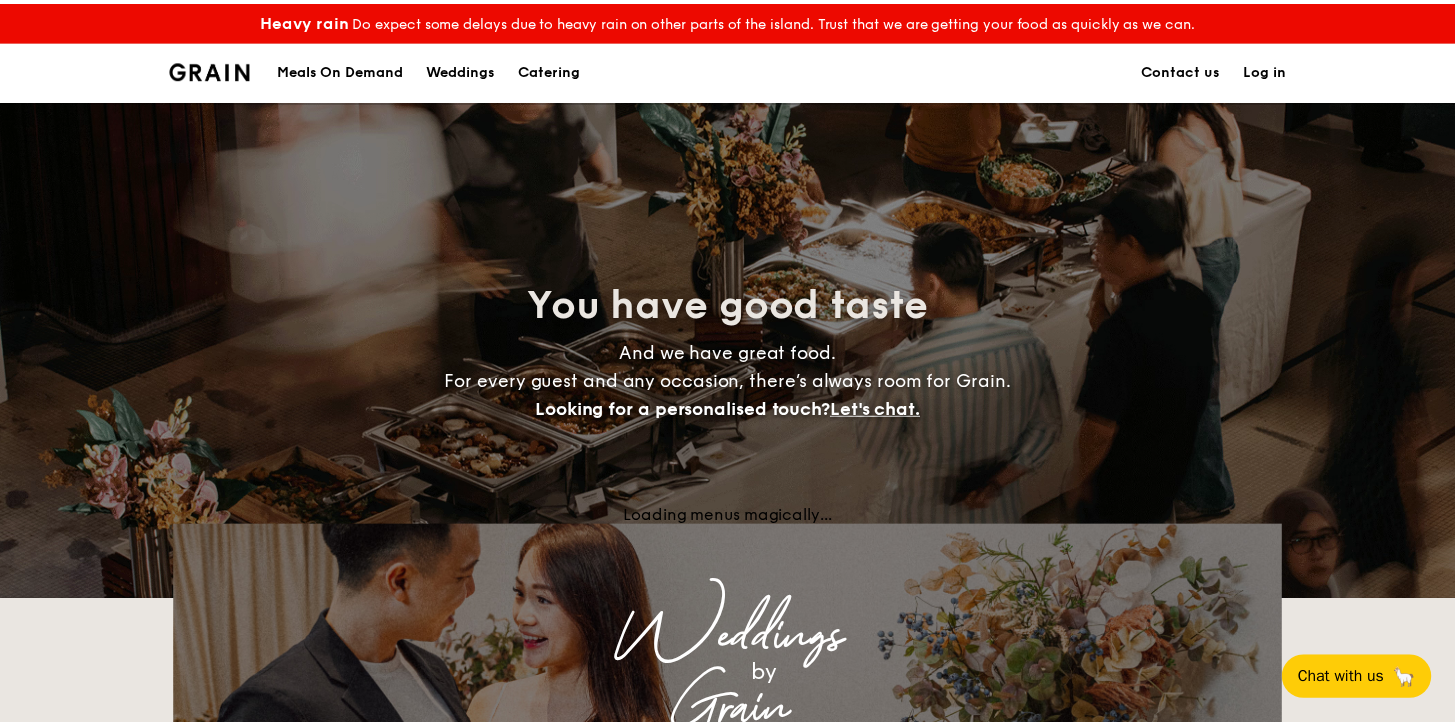 scroll, scrollTop: 0, scrollLeft: 0, axis: both 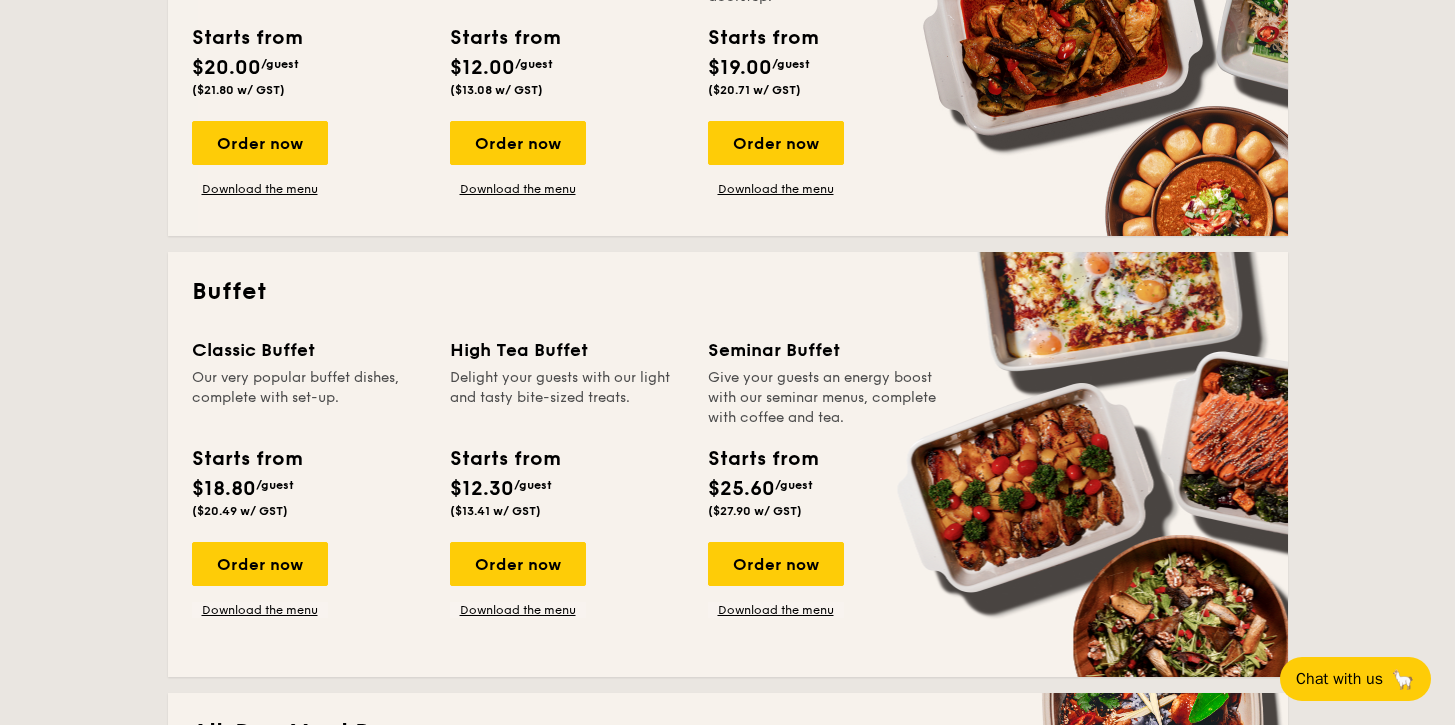 drag, startPoint x: 312, startPoint y: 357, endPoint x: 777, endPoint y: 474, distance: 479.49347 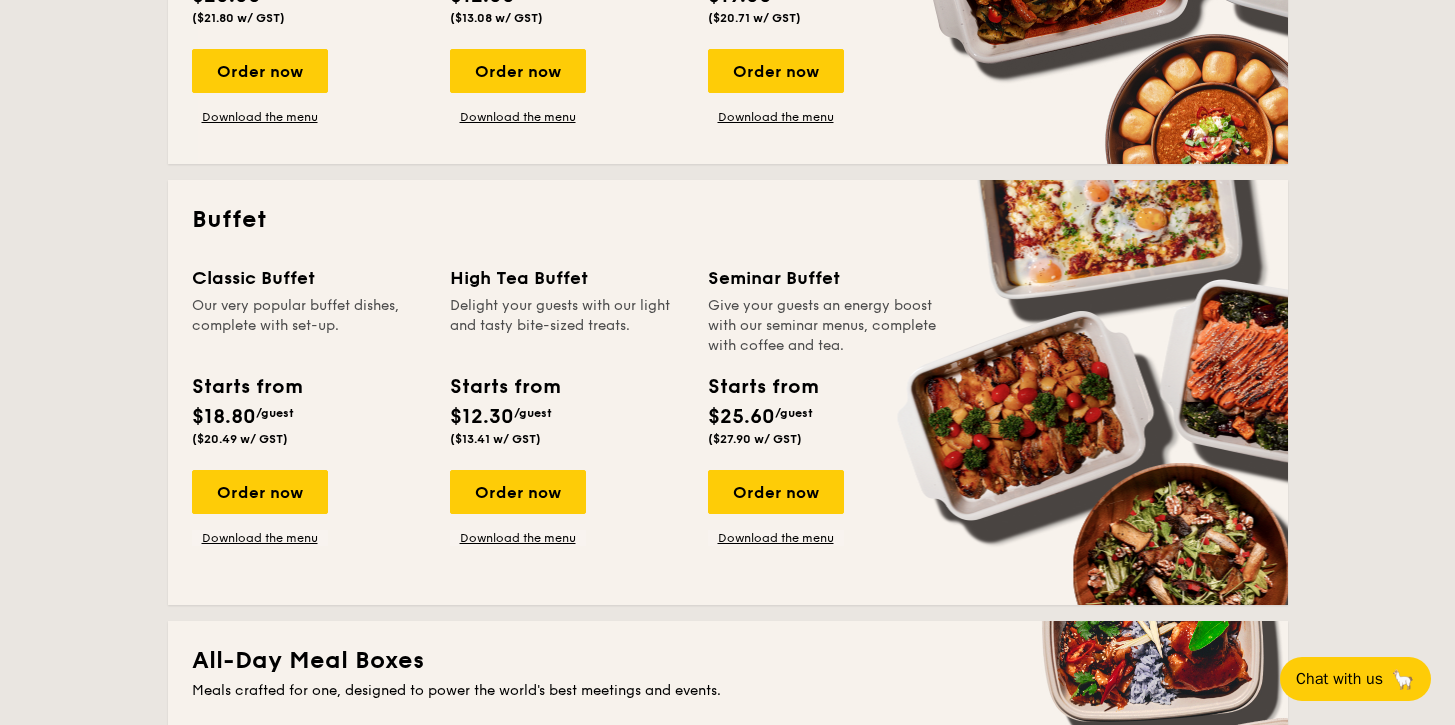 scroll, scrollTop: 798, scrollLeft: 0, axis: vertical 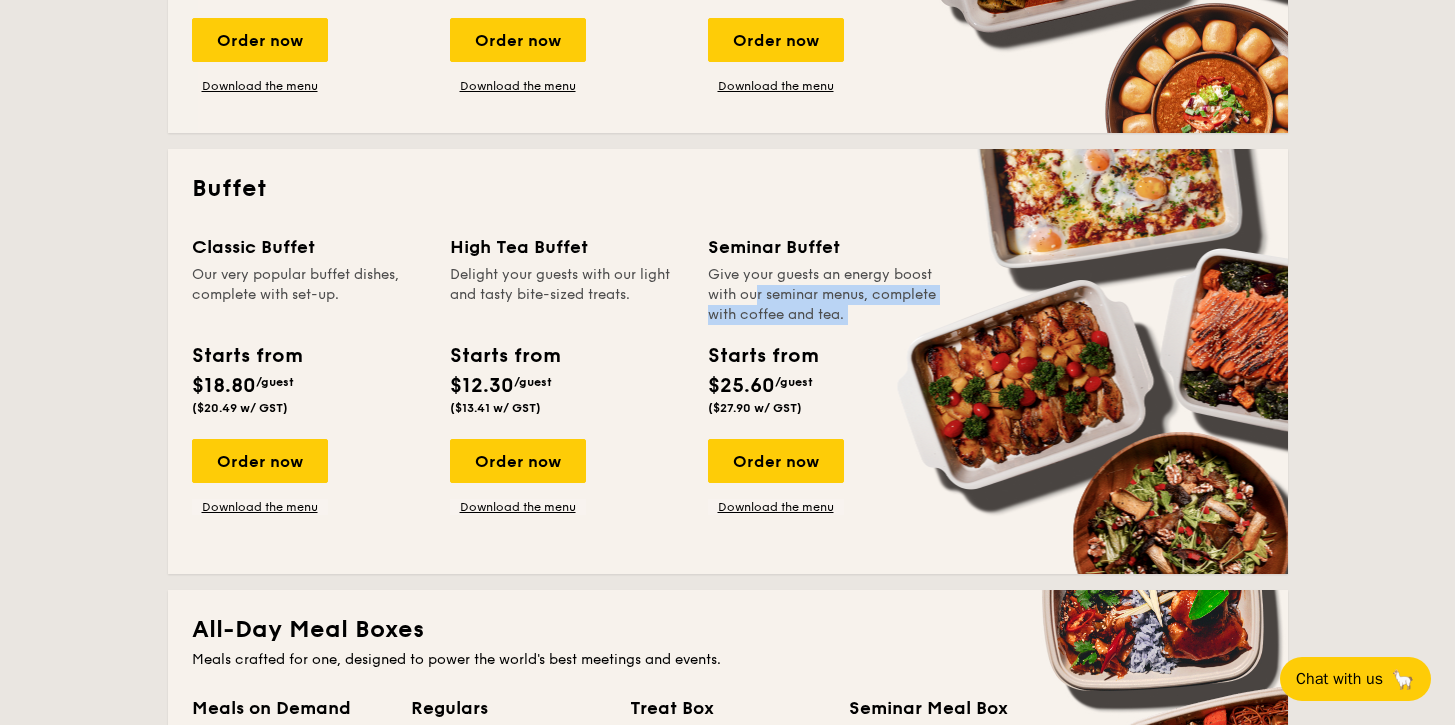 drag, startPoint x: 710, startPoint y: 297, endPoint x: 853, endPoint y: 332, distance: 147.22092 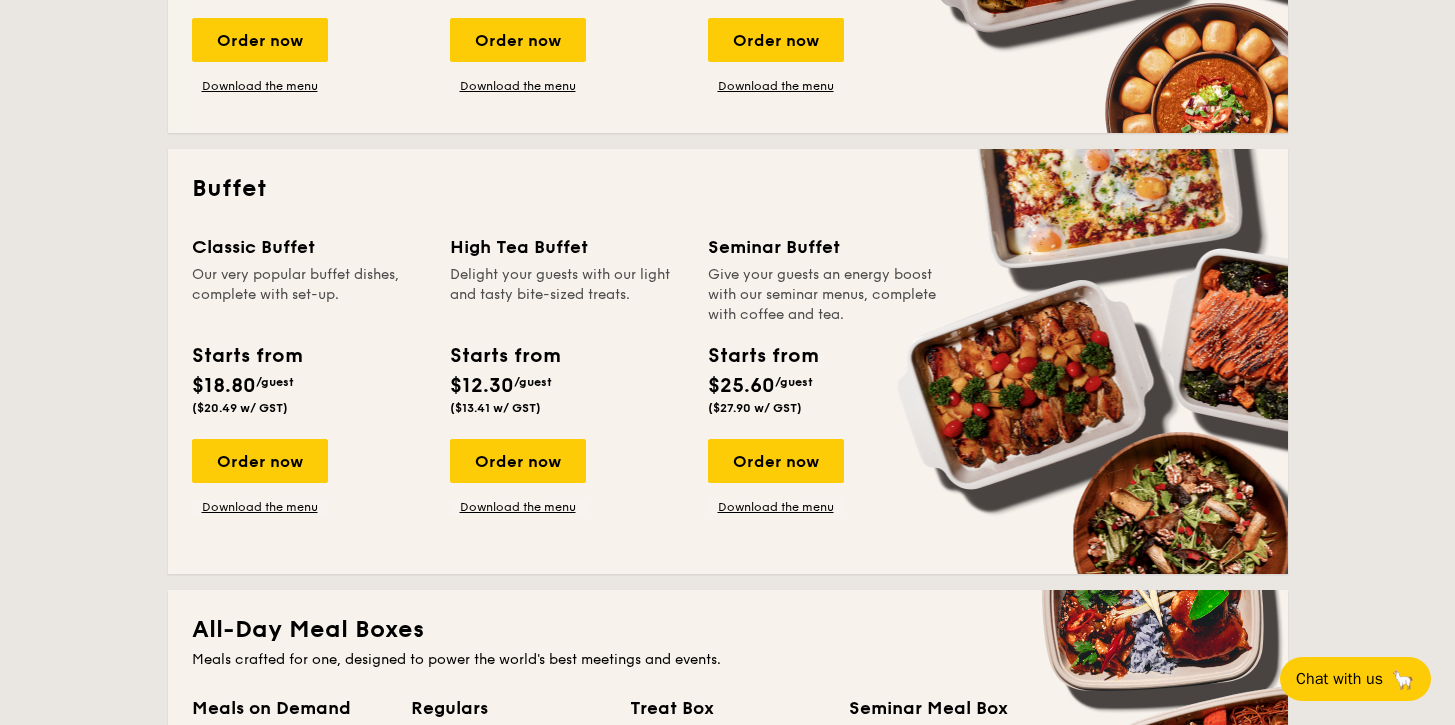 click on "Classic Buffet
Our very popular buffet dishes, complete with set-up.
Starts from
$18.80
/guest
($20.49 w/ GST)
Order now
Download the menu
High Tea Buffet
Delight your guests with our light and tasty  bite-sized treats.
Starts from
$12.30
/guest
($13.41 w/ GST)
Order now
Download the menu
Seminar Buffet
Give your guests an energy boost with our seminar menus, complete with coffee and tea.
Starts from
$25.60
/guest
($27.90 w/ GST)
Order now
Download the menu" at bounding box center (728, 391) 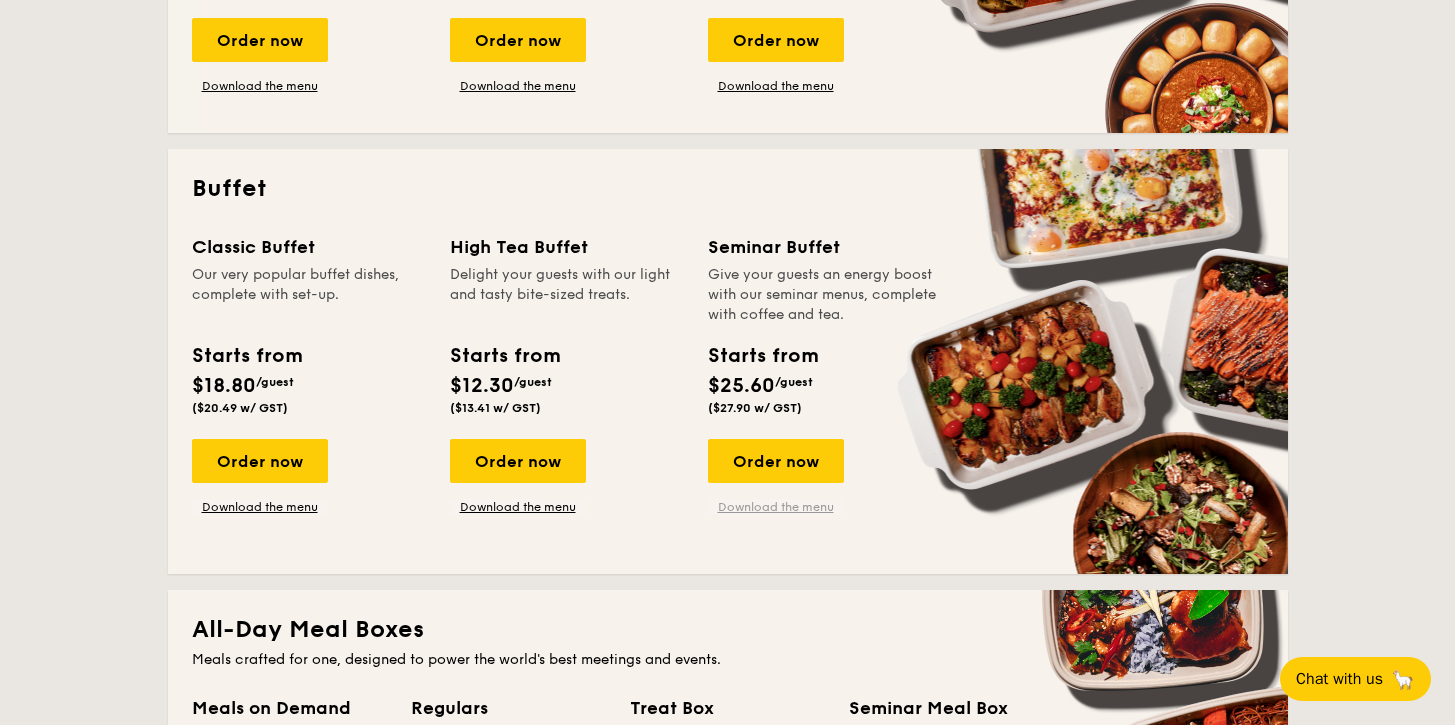 click on "Download the menu" at bounding box center [776, 507] 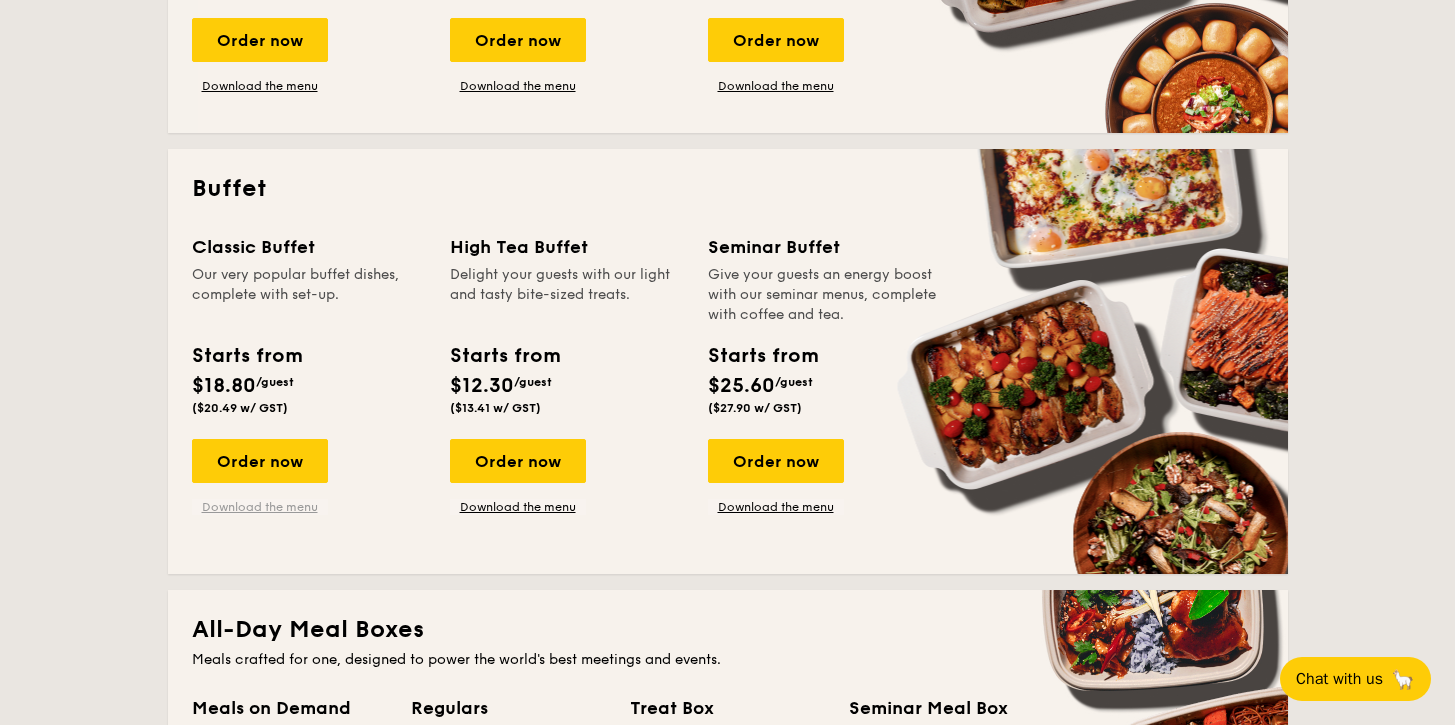 click on "Download the menu" at bounding box center [260, 507] 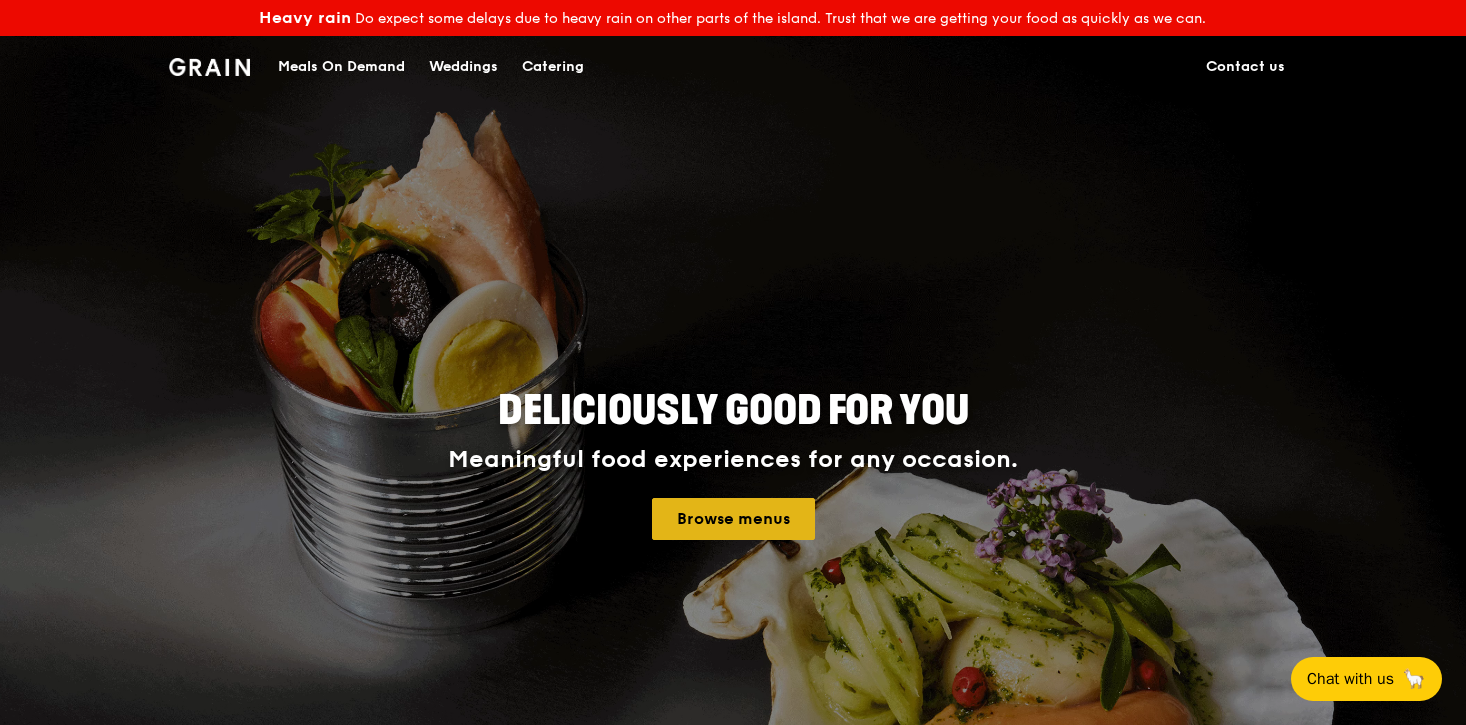 scroll, scrollTop: 0, scrollLeft: 0, axis: both 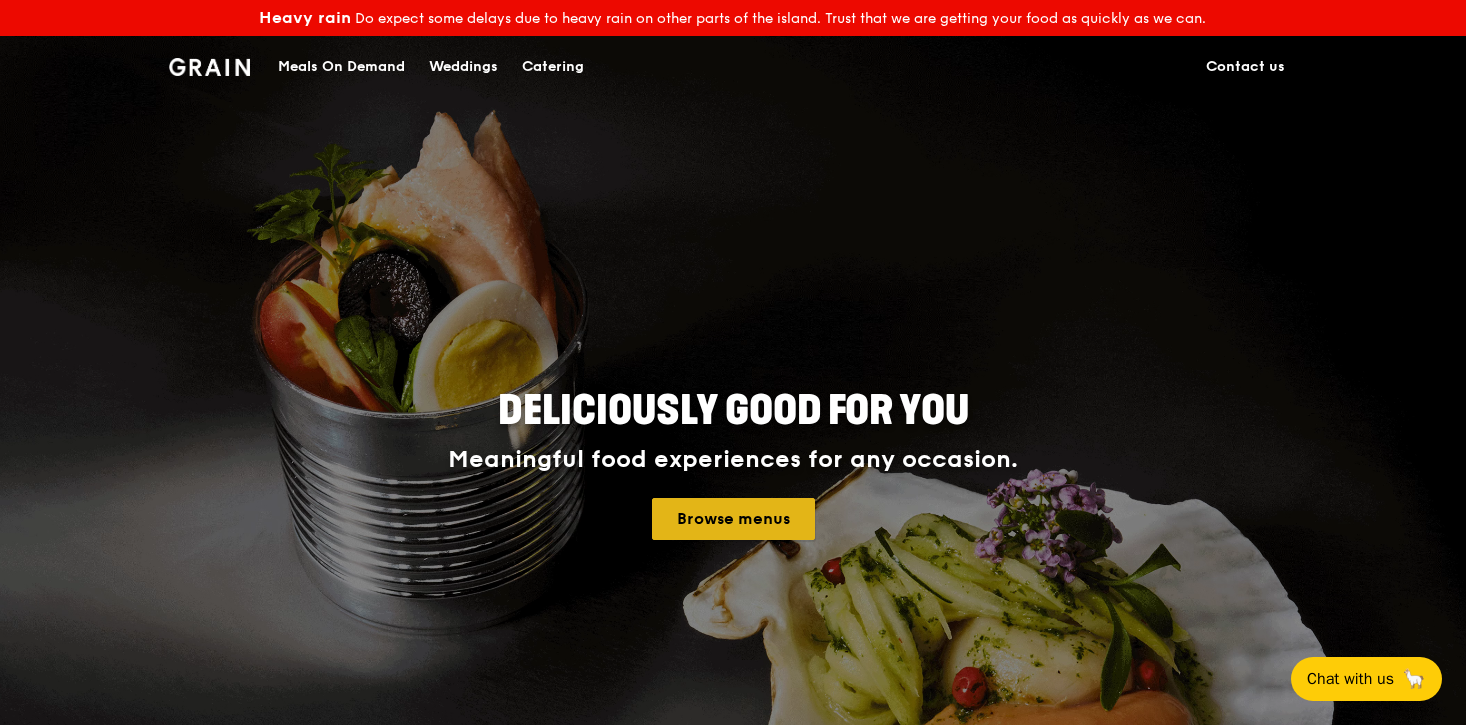click on "Browse menus" at bounding box center (733, 519) 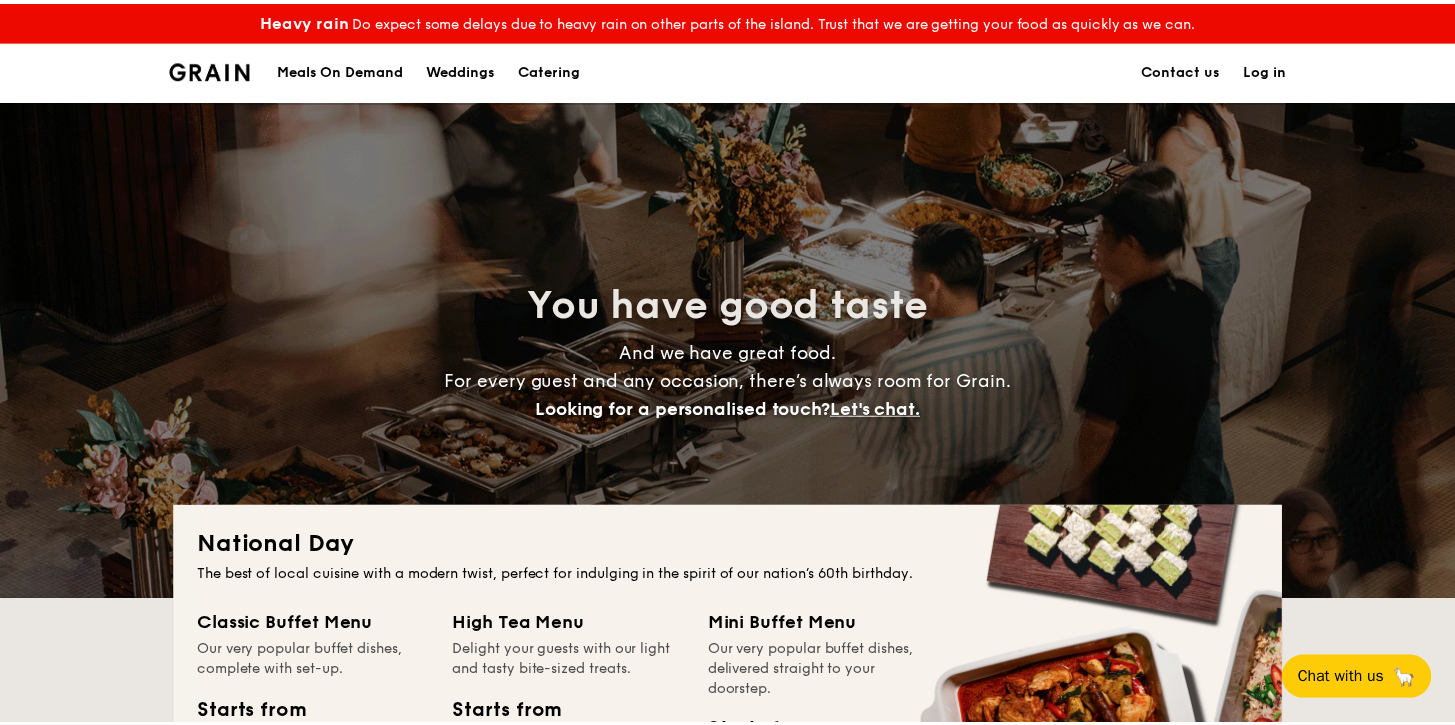 scroll, scrollTop: 0, scrollLeft: 0, axis: both 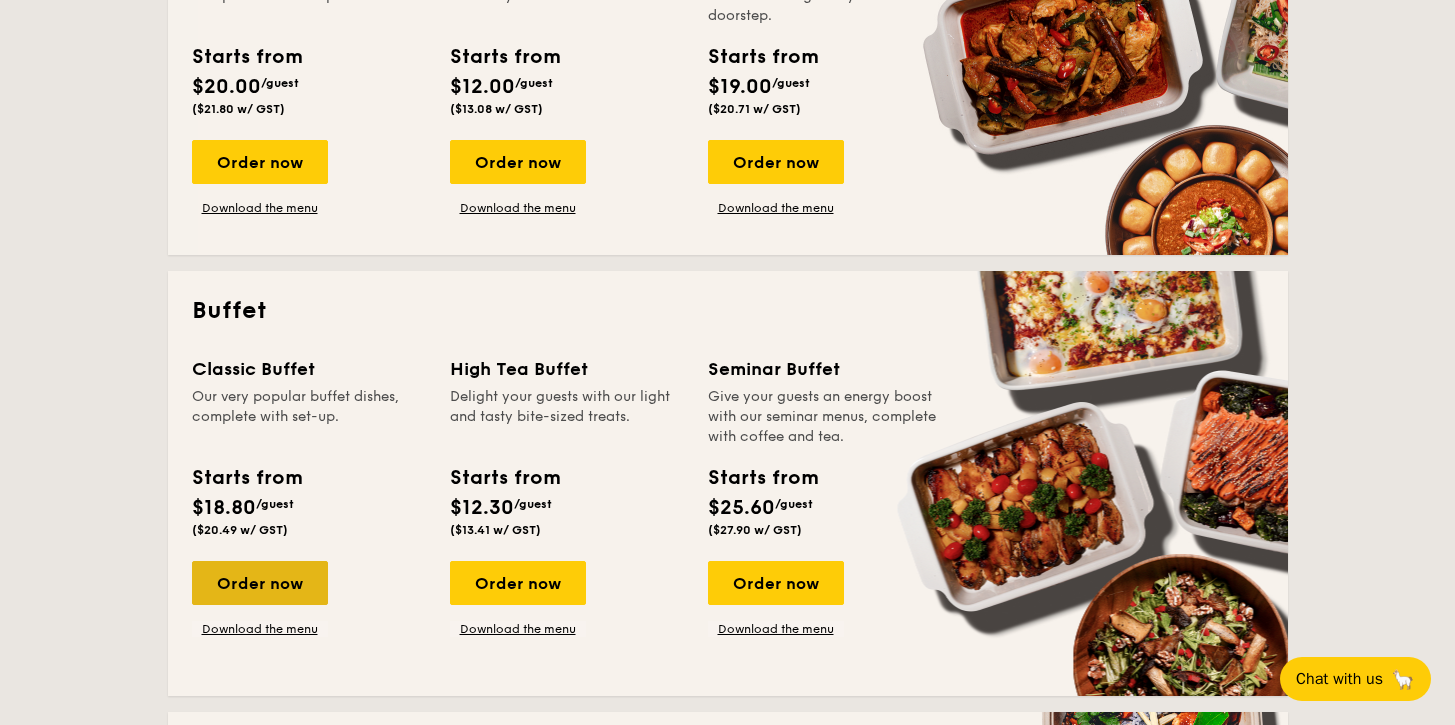 click on "Order now" at bounding box center [260, 583] 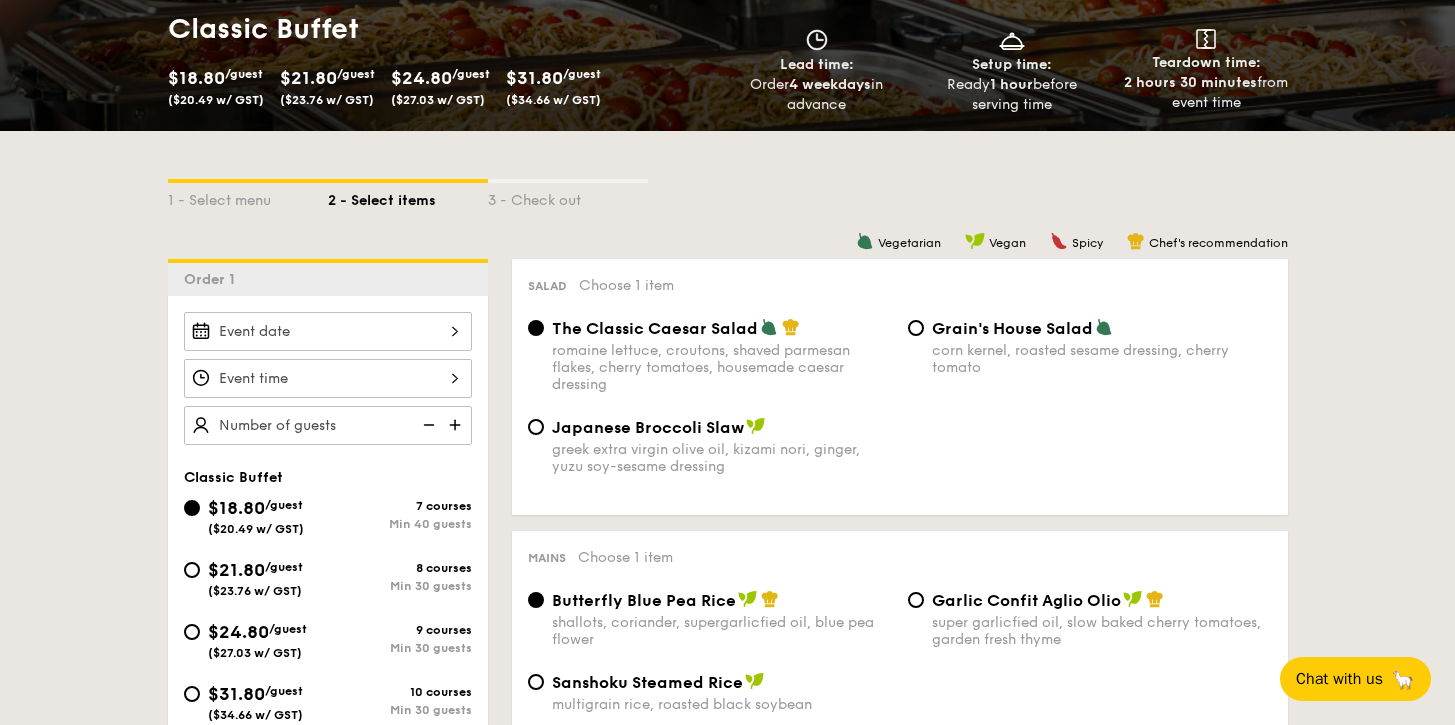 scroll, scrollTop: 426, scrollLeft: 0, axis: vertical 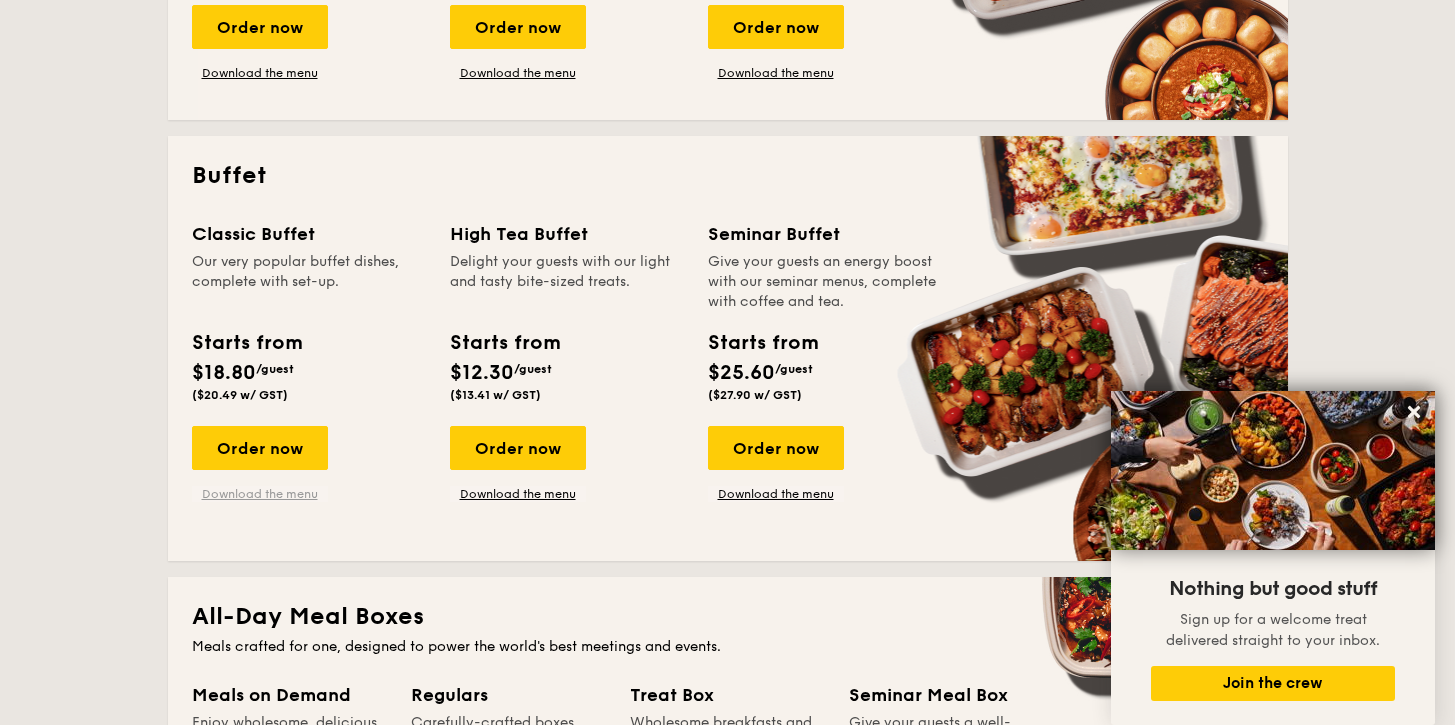 click on "Download the menu" at bounding box center (260, 494) 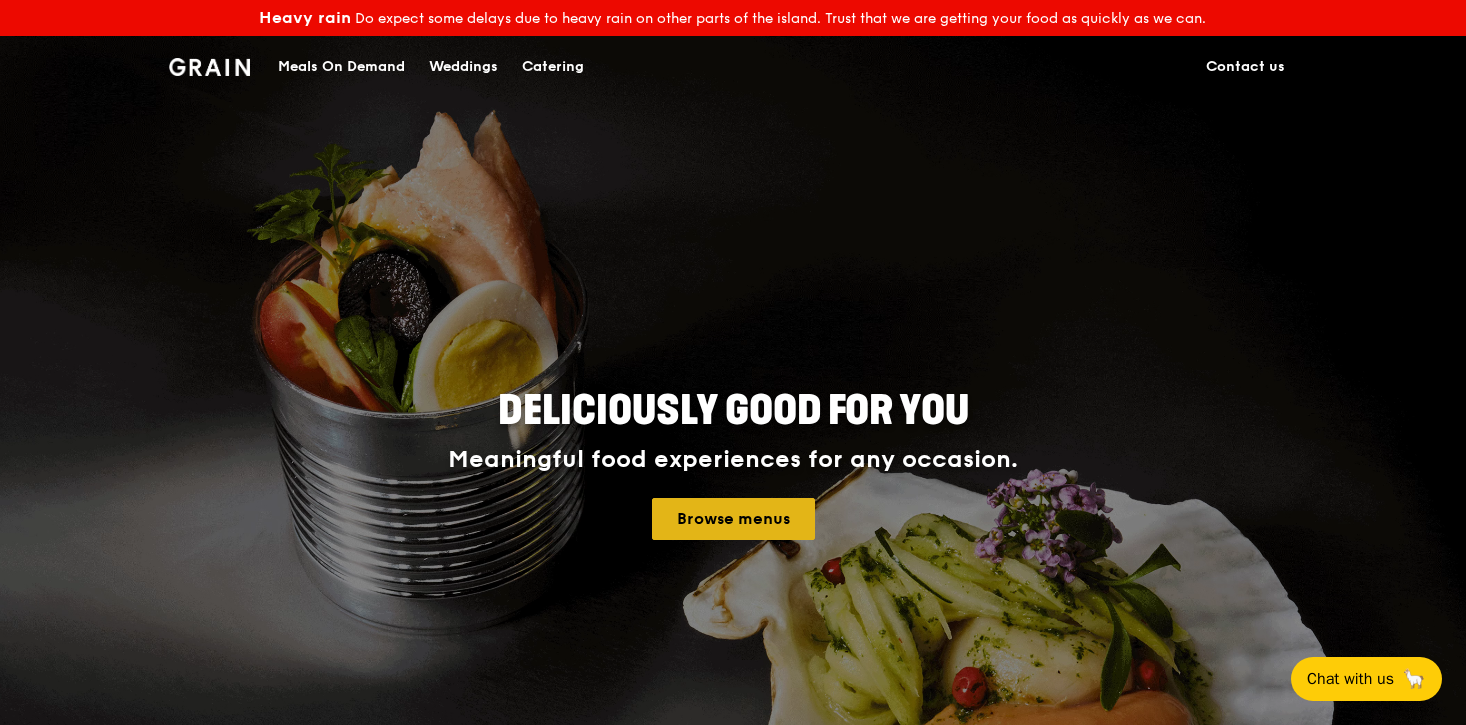 scroll, scrollTop: 0, scrollLeft: 0, axis: both 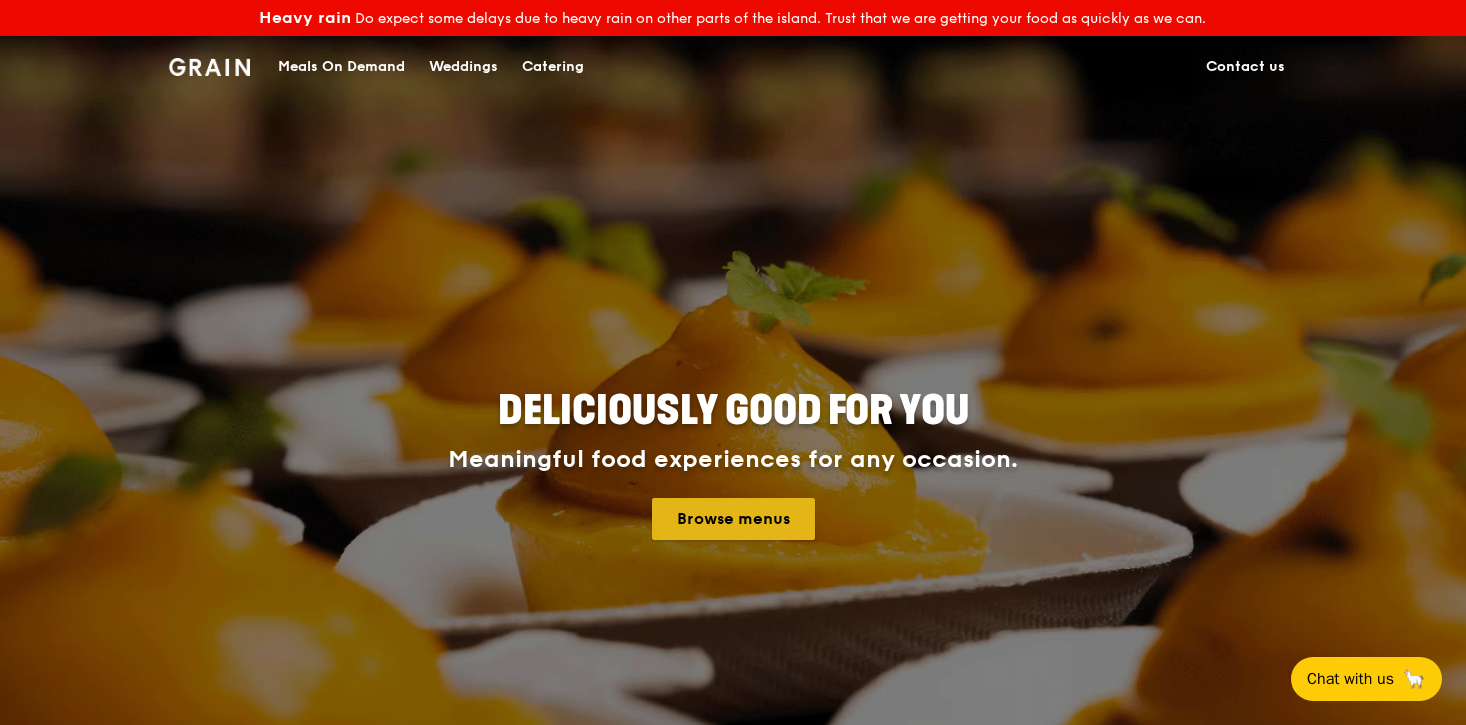 click on "Browse menus" at bounding box center (733, 519) 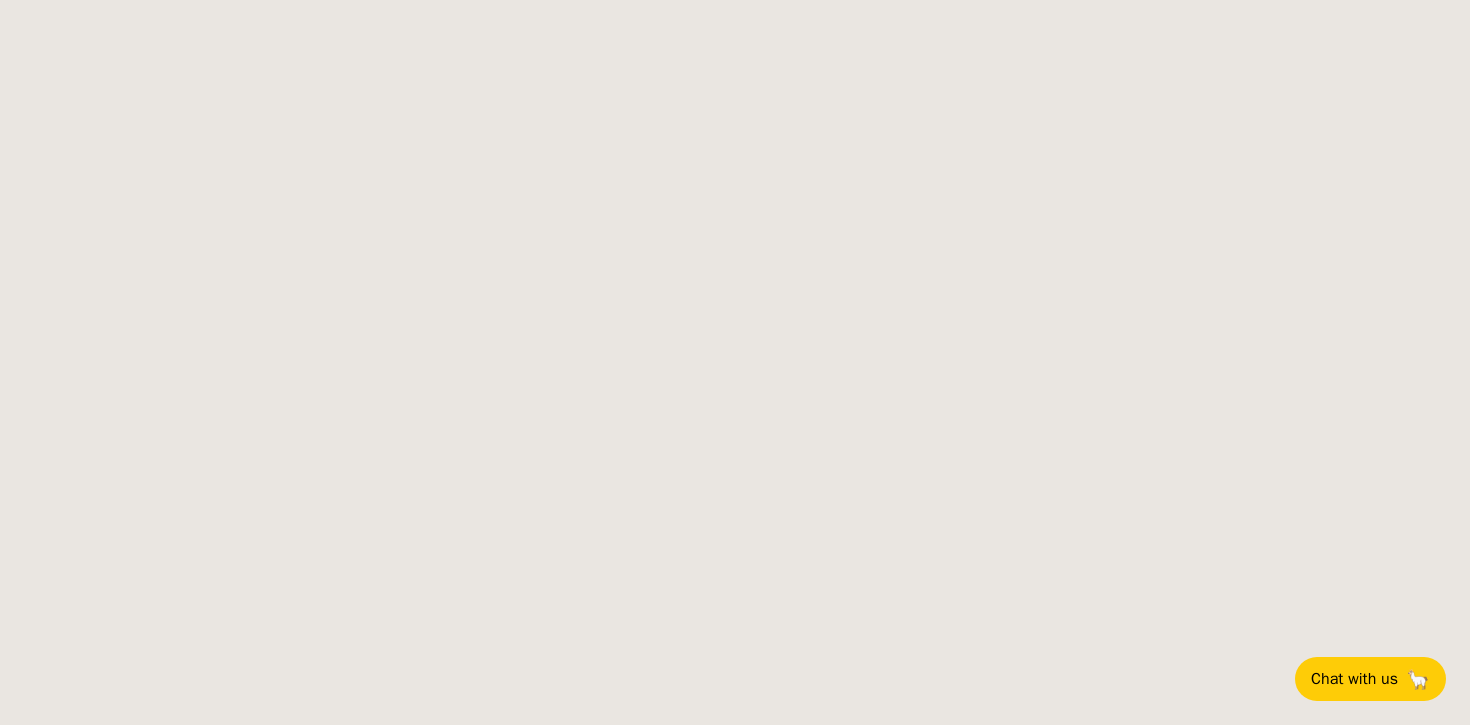 scroll, scrollTop: 0, scrollLeft: 0, axis: both 